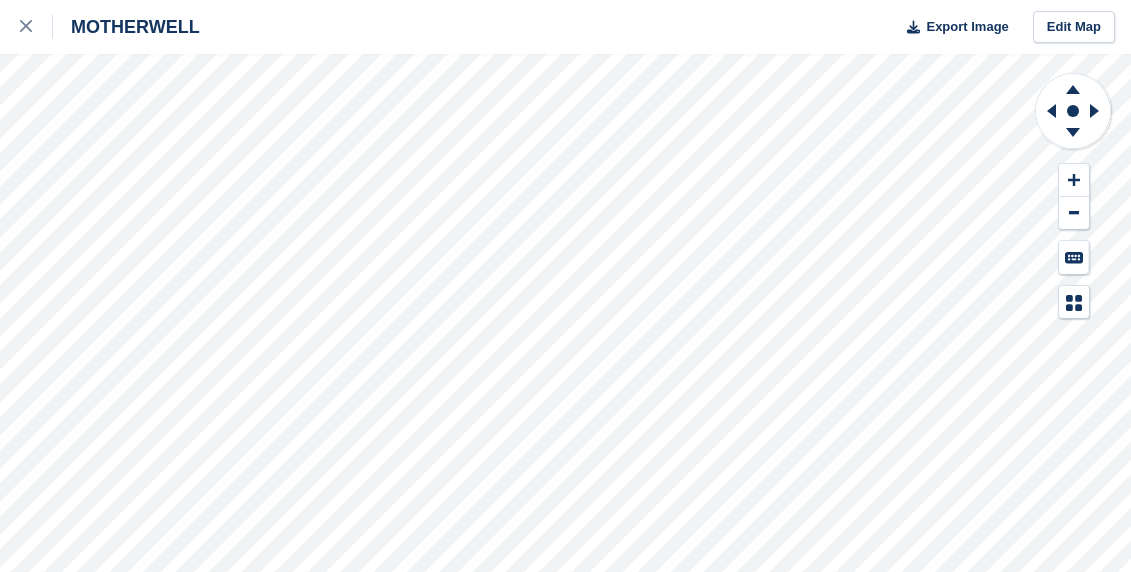 scroll, scrollTop: 0, scrollLeft: 0, axis: both 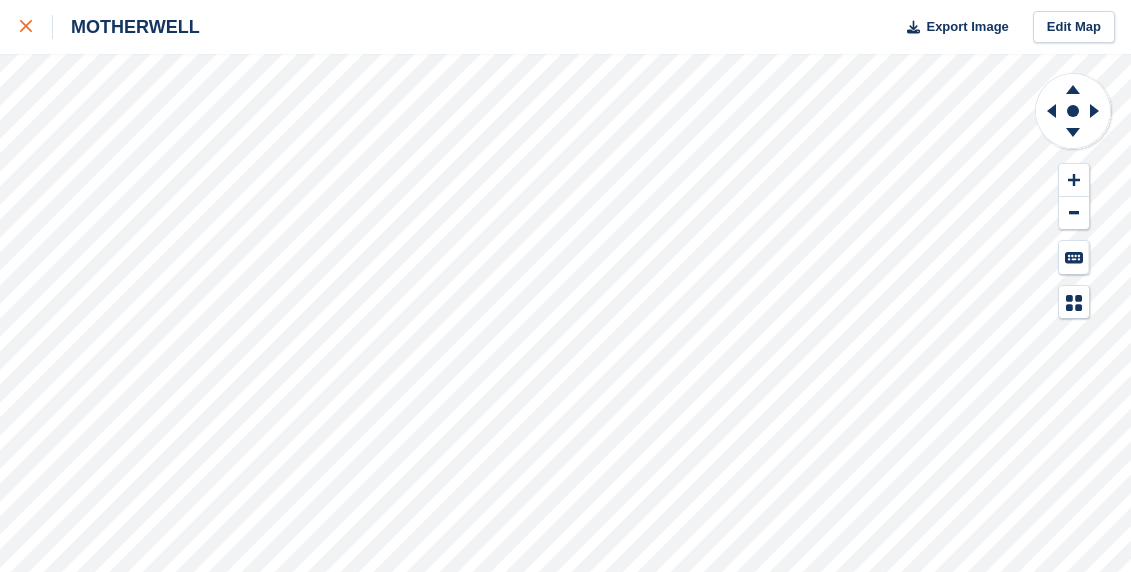 click at bounding box center (36, 27) 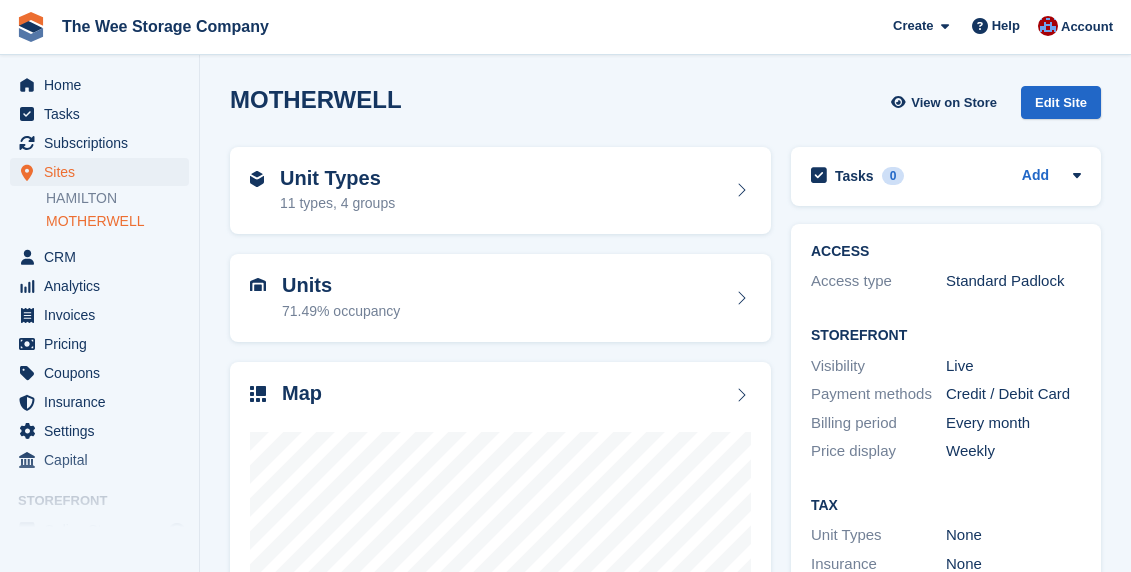 scroll, scrollTop: 0, scrollLeft: 0, axis: both 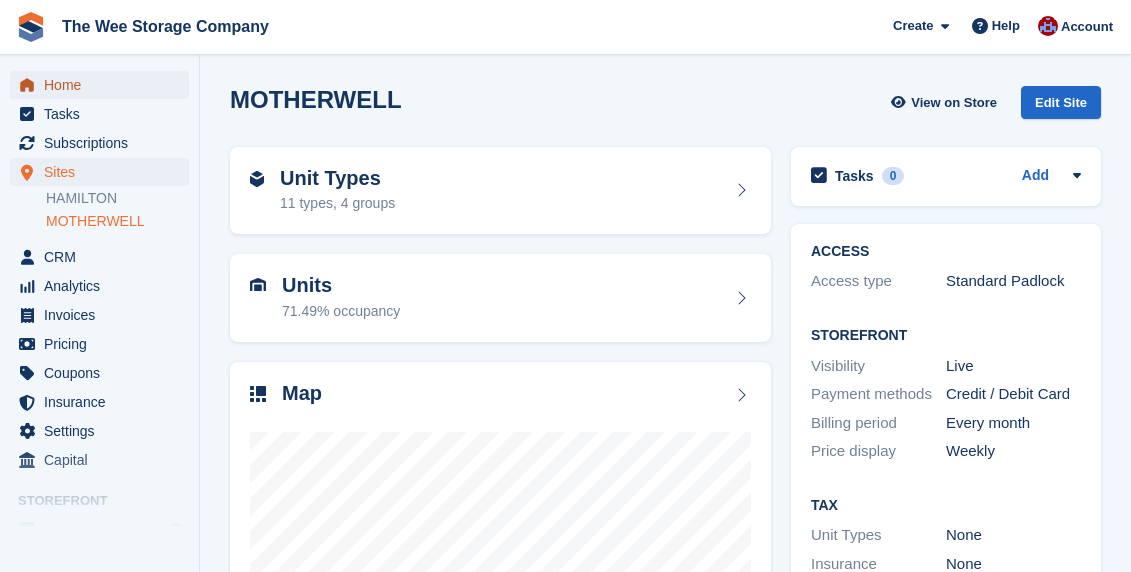 click on "Home" at bounding box center [104, 85] 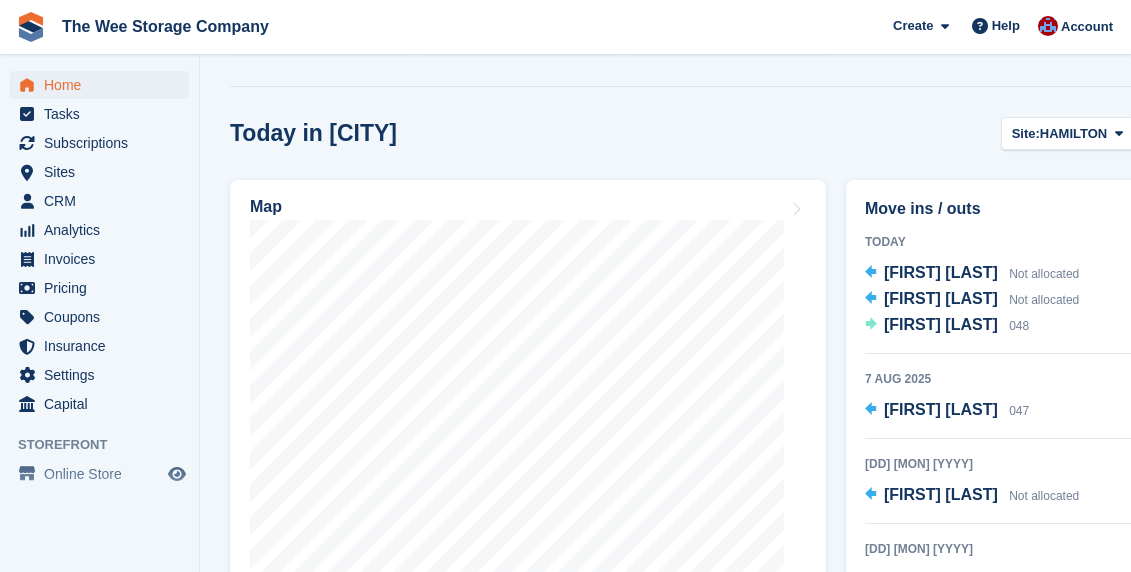 scroll, scrollTop: 661, scrollLeft: 0, axis: vertical 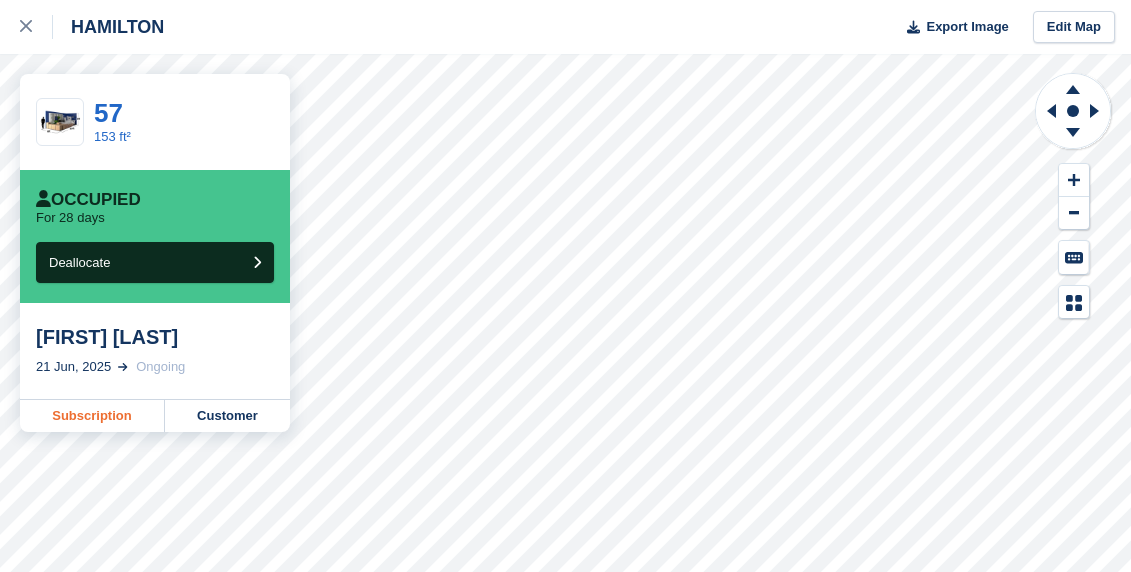 click on "Subscription" at bounding box center [92, 416] 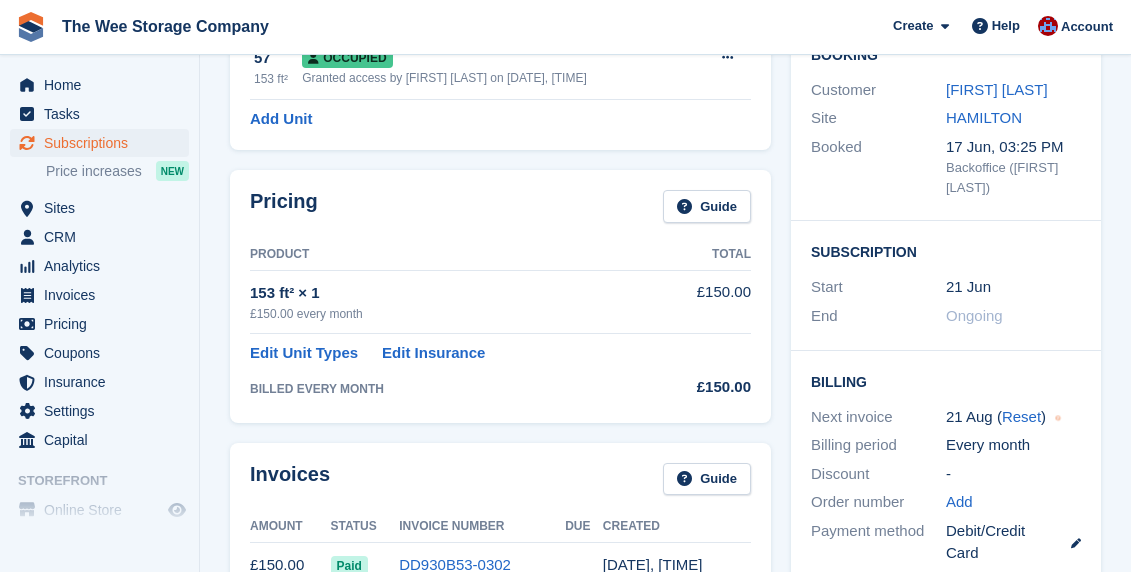 scroll, scrollTop: 0, scrollLeft: 0, axis: both 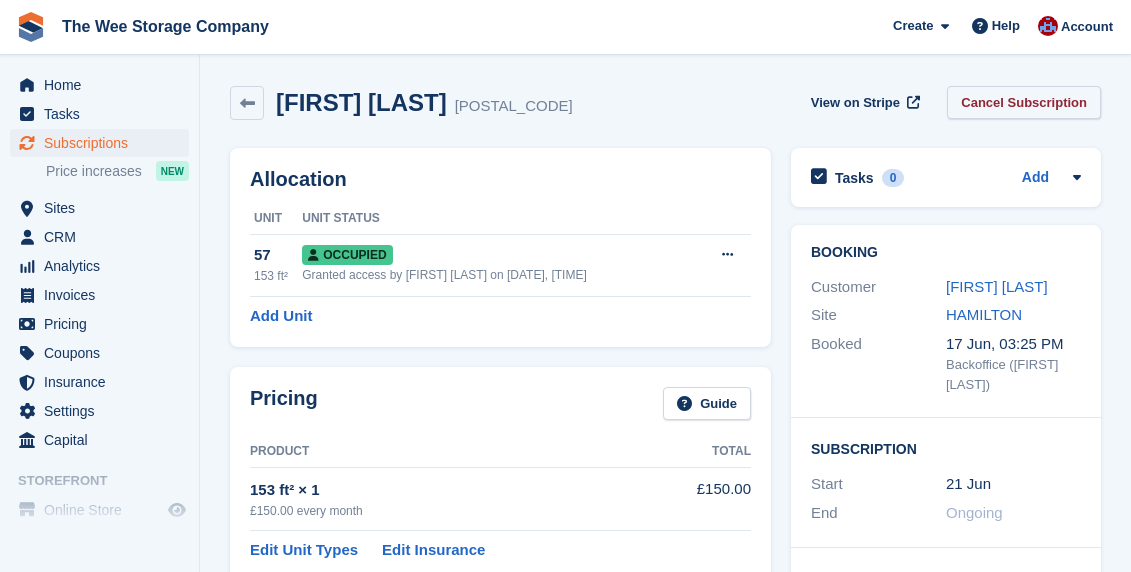 click on "Cancel Subscription" at bounding box center (1024, 102) 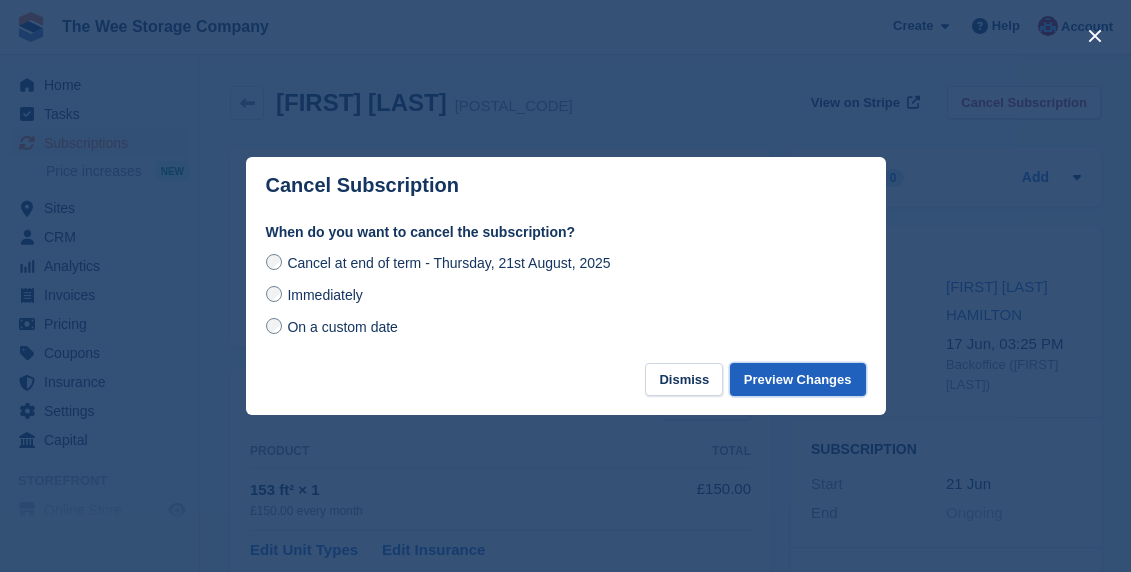 click on "Preview Changes" at bounding box center [798, 379] 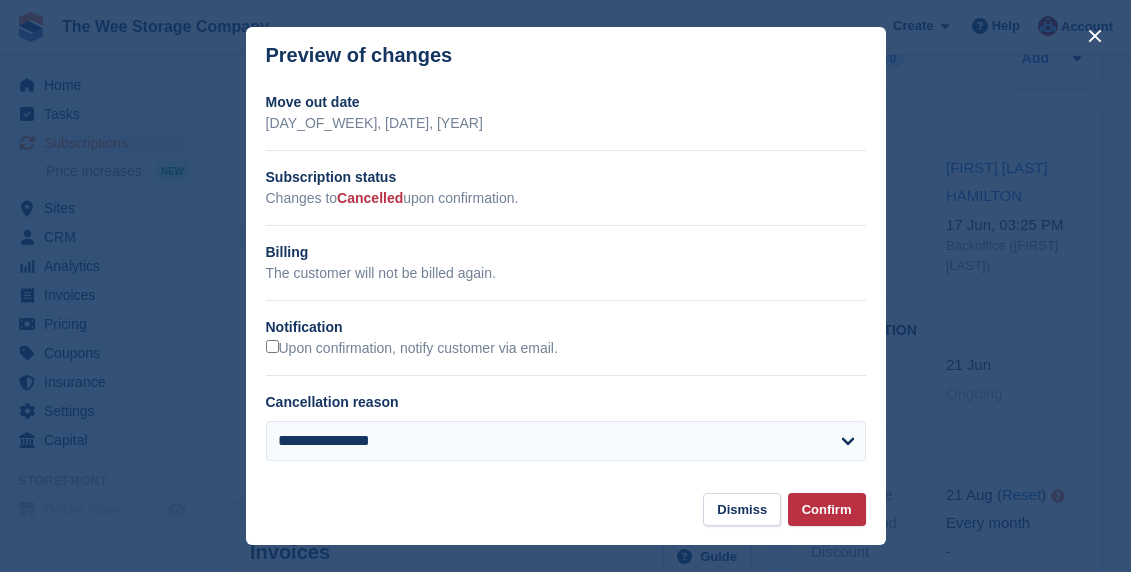 scroll, scrollTop: 128, scrollLeft: 0, axis: vertical 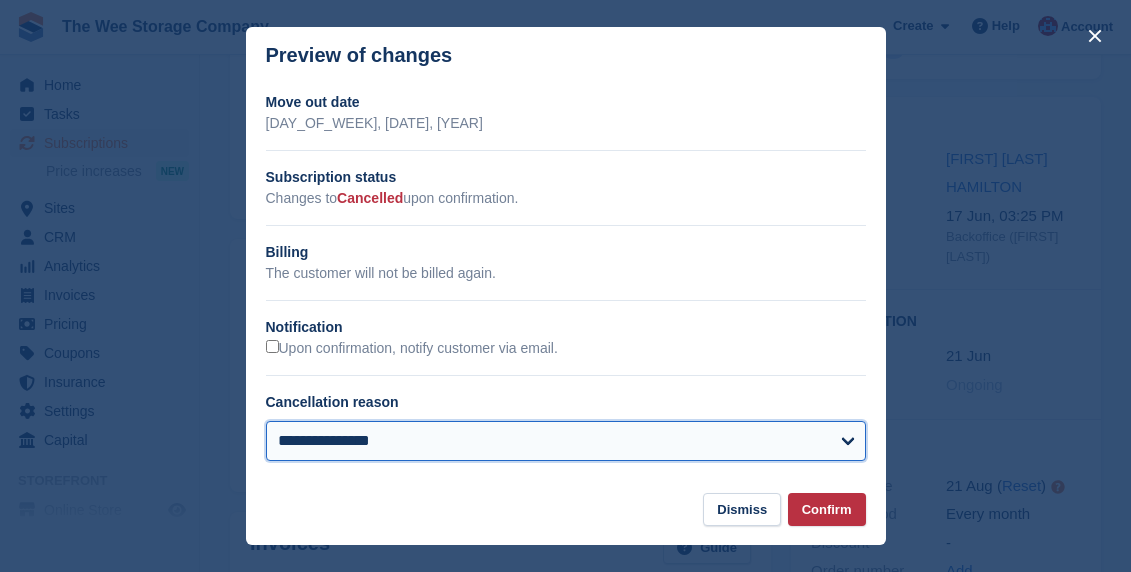 click on "**********" at bounding box center [566, 441] 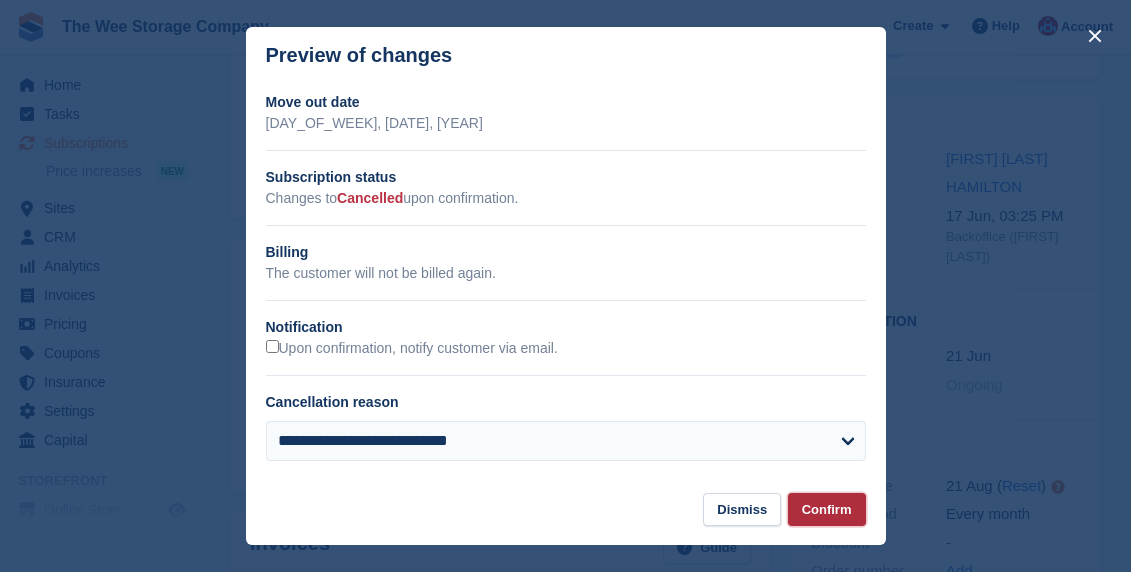 click on "Confirm" at bounding box center (827, 509) 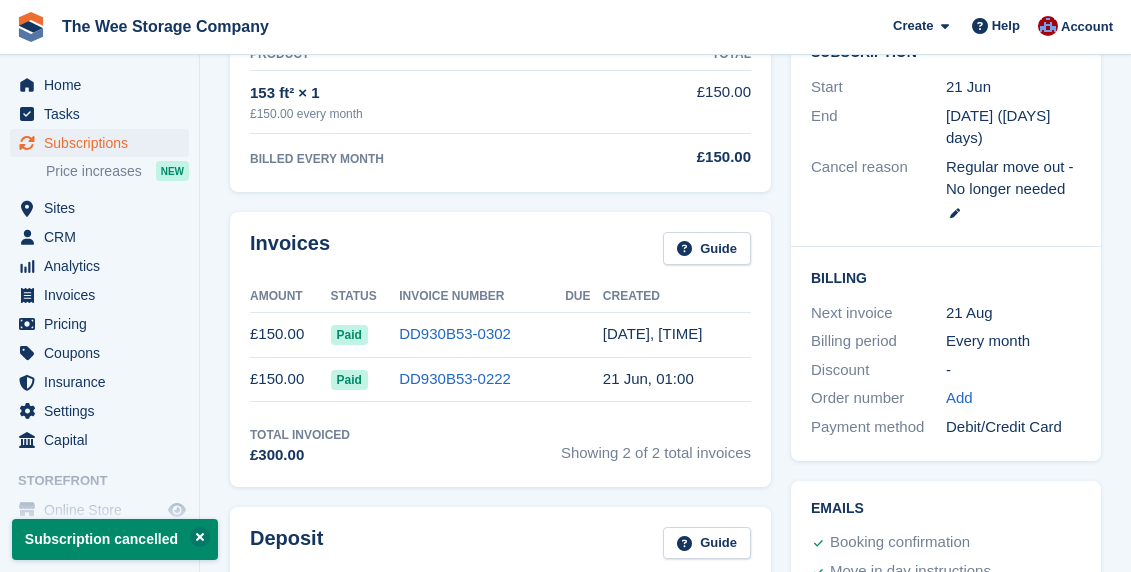 scroll, scrollTop: 0, scrollLeft: 0, axis: both 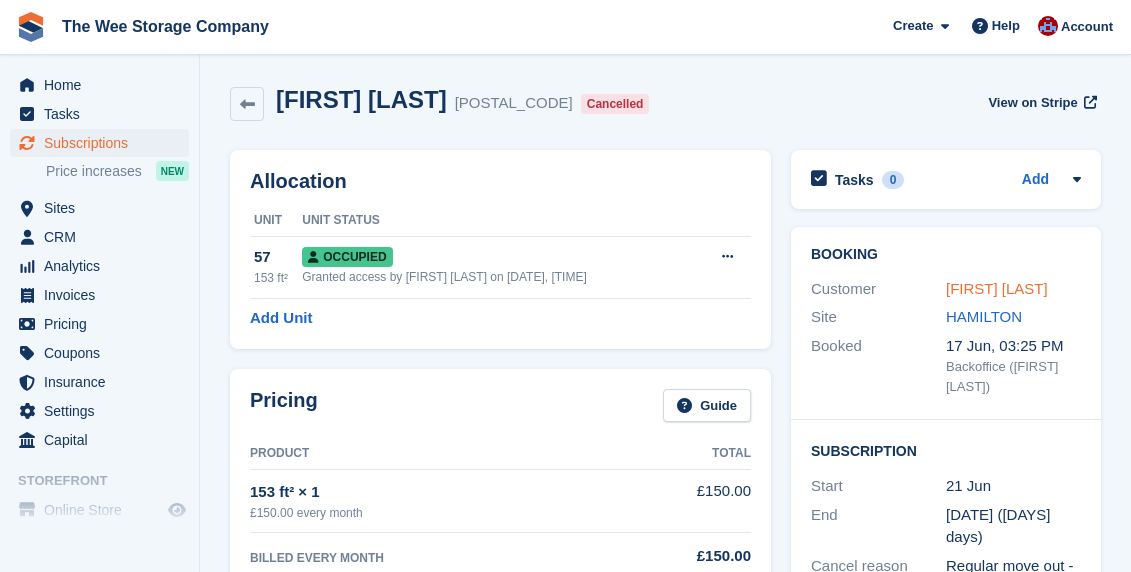 click on "Jim Mc Allister" at bounding box center [997, 288] 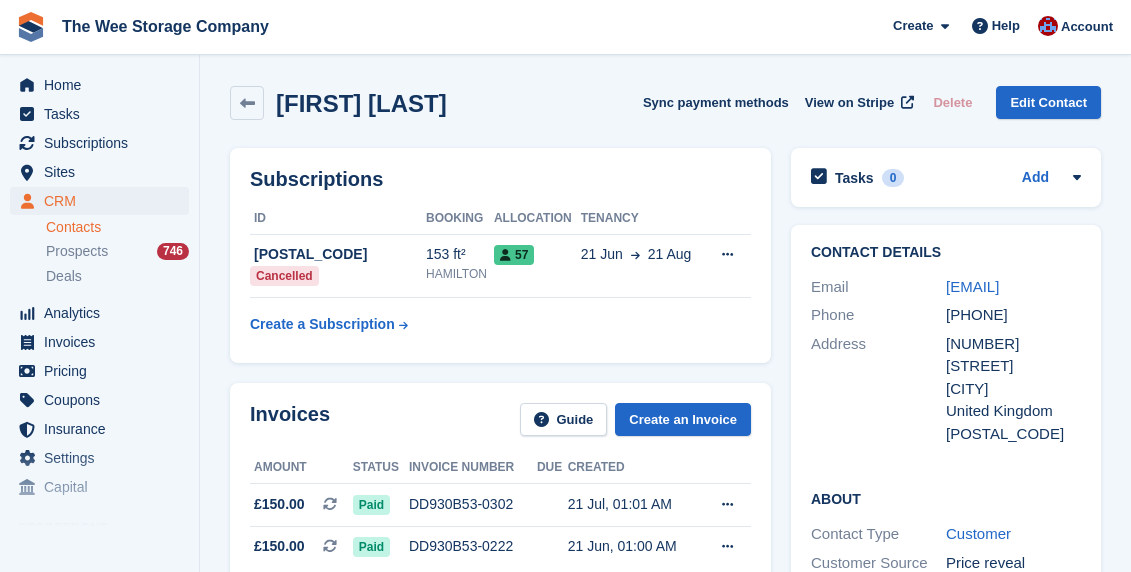 drag, startPoint x: 1000, startPoint y: 309, endPoint x: 939, endPoint y: 284, distance: 65.9242 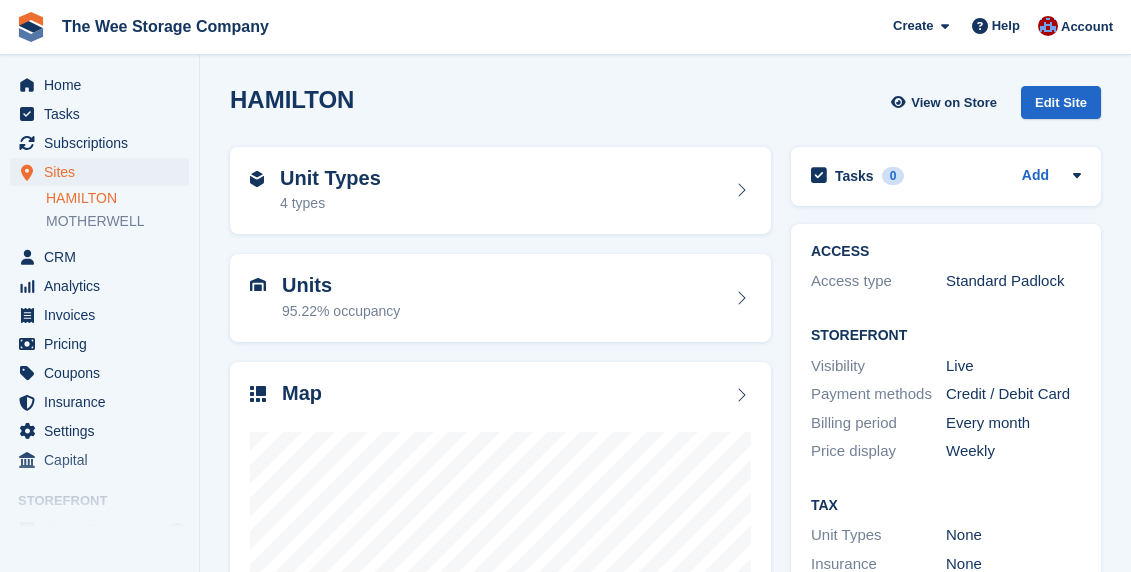 scroll, scrollTop: 0, scrollLeft: 0, axis: both 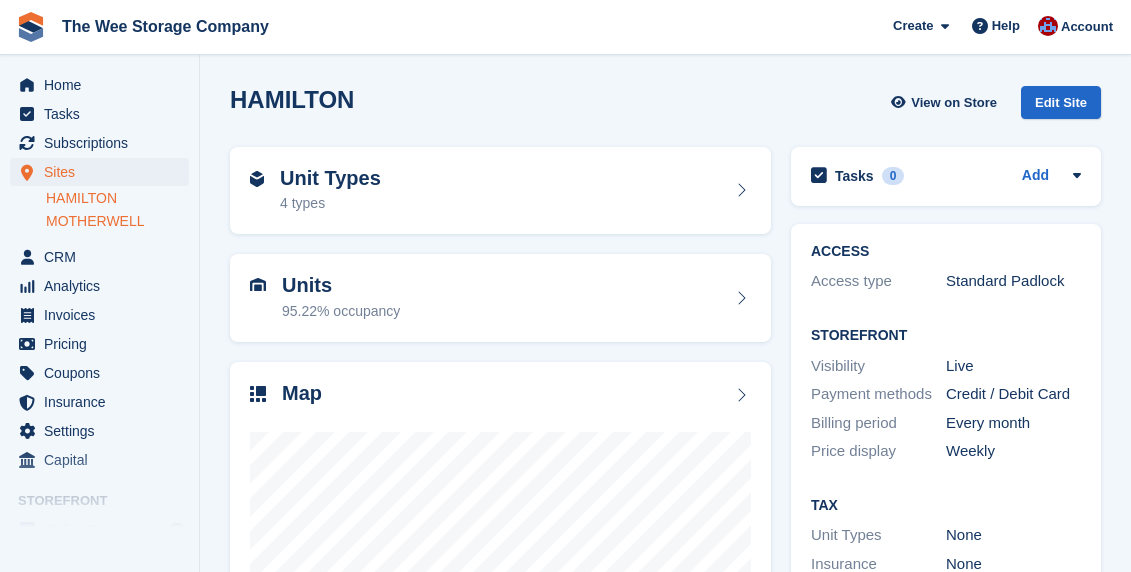 click on "MOTHERWELL" at bounding box center (117, 221) 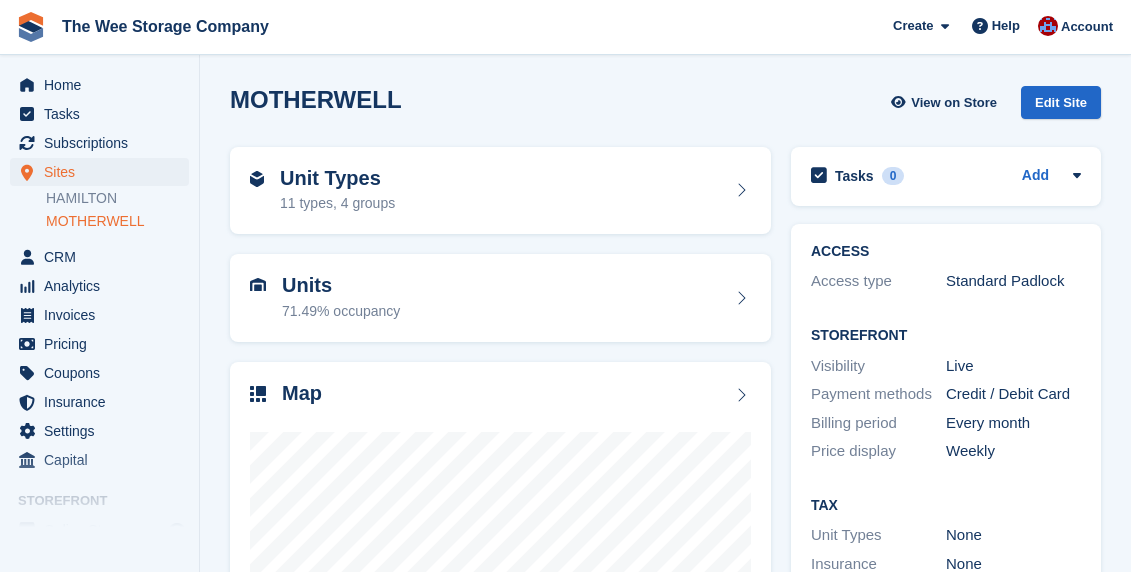 scroll, scrollTop: 0, scrollLeft: 0, axis: both 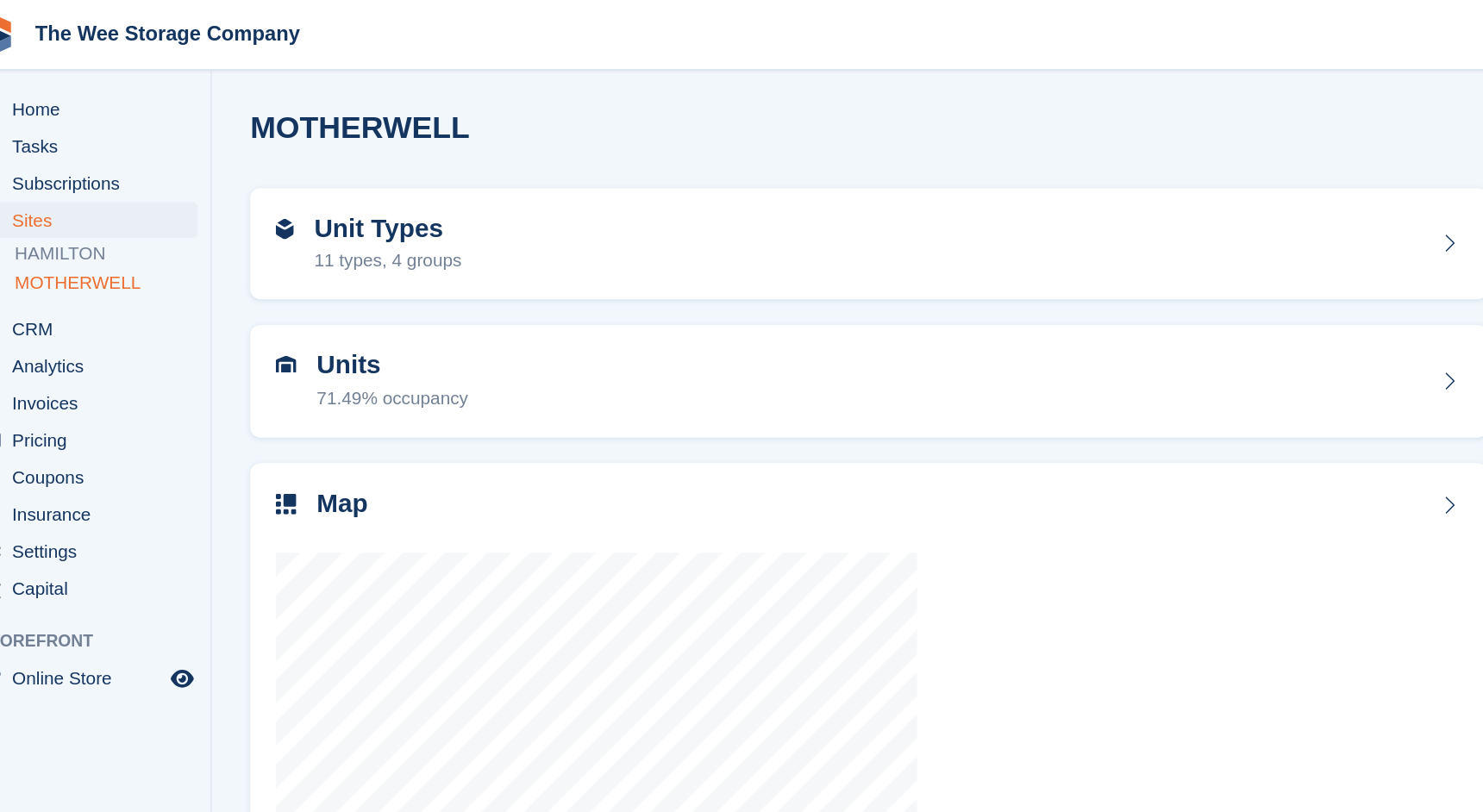 click on "The Wee Storage Company
Create
Subscription
Invoice
Contact
Deal
Discount
Page
Help
Chat Support
Submit a support request
Help Center
Get answers to Stora questions
What's New" at bounding box center (742, 23) 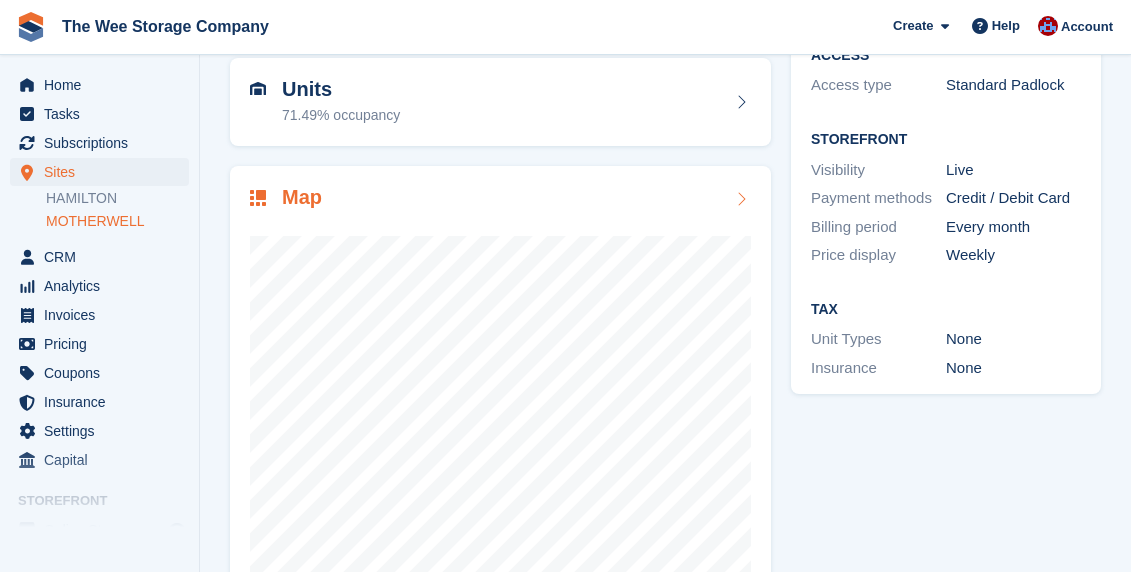 scroll, scrollTop: 195, scrollLeft: 0, axis: vertical 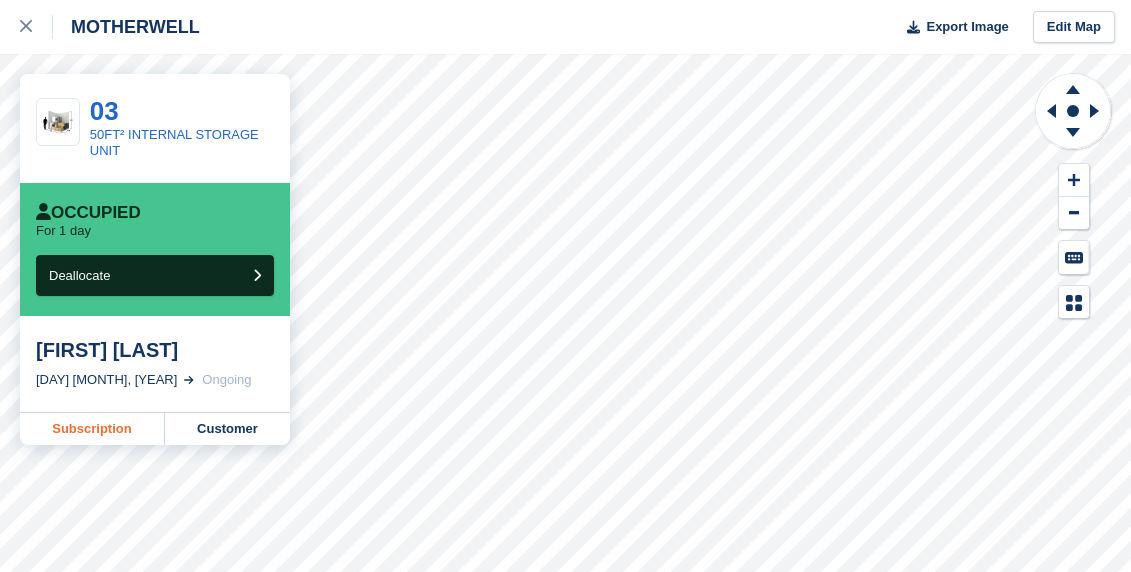 click on "Subscription" at bounding box center [92, 429] 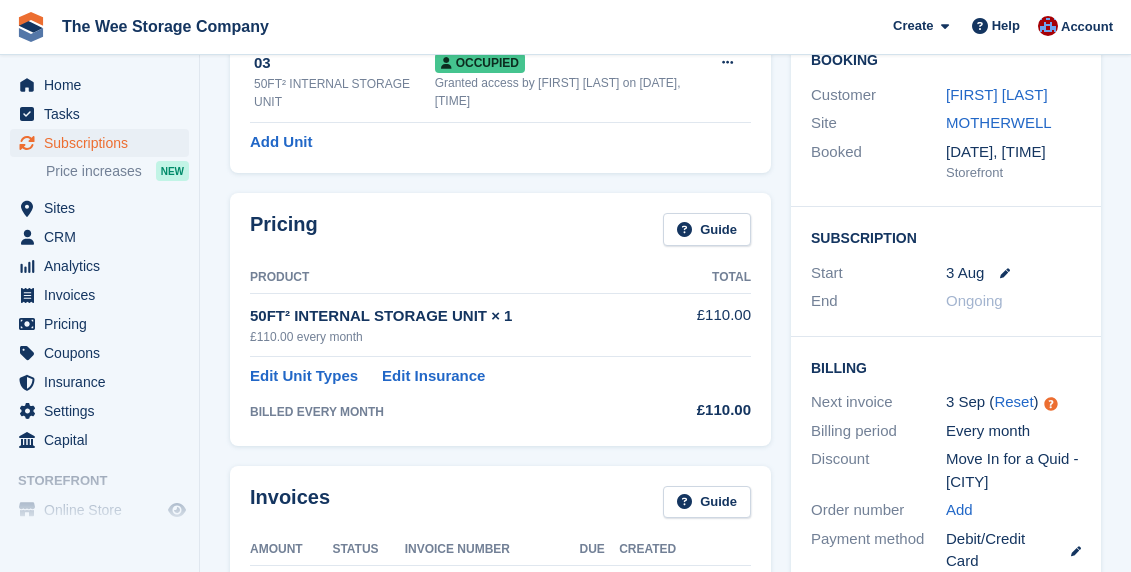 scroll, scrollTop: 0, scrollLeft: 0, axis: both 